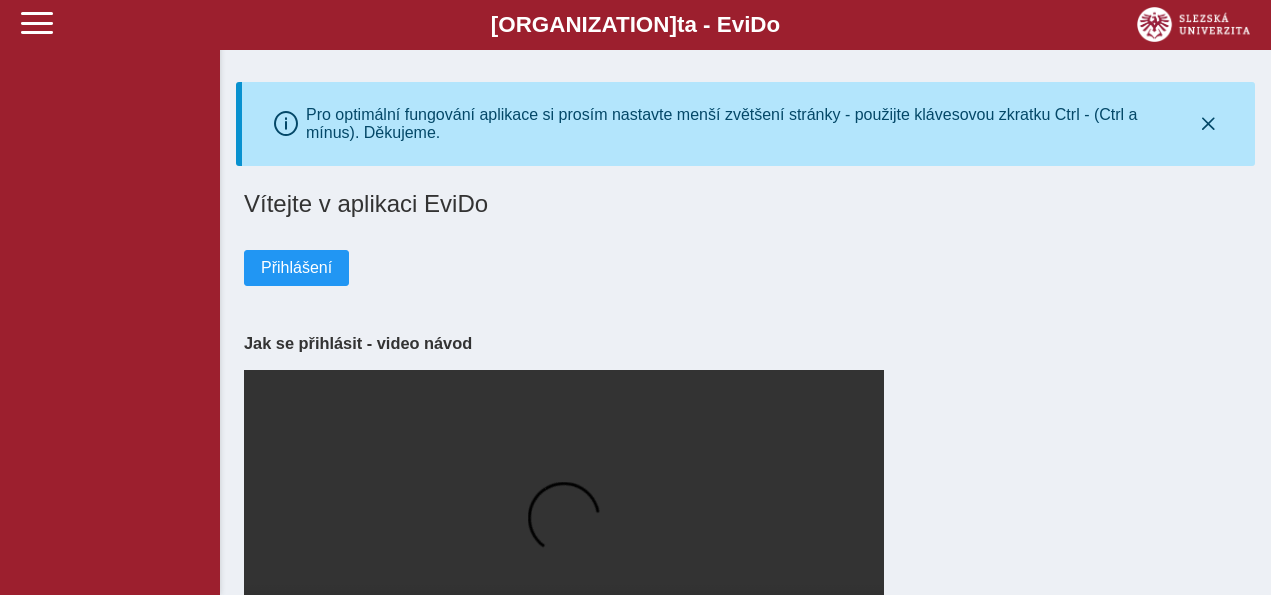 scroll, scrollTop: 0, scrollLeft: 0, axis: both 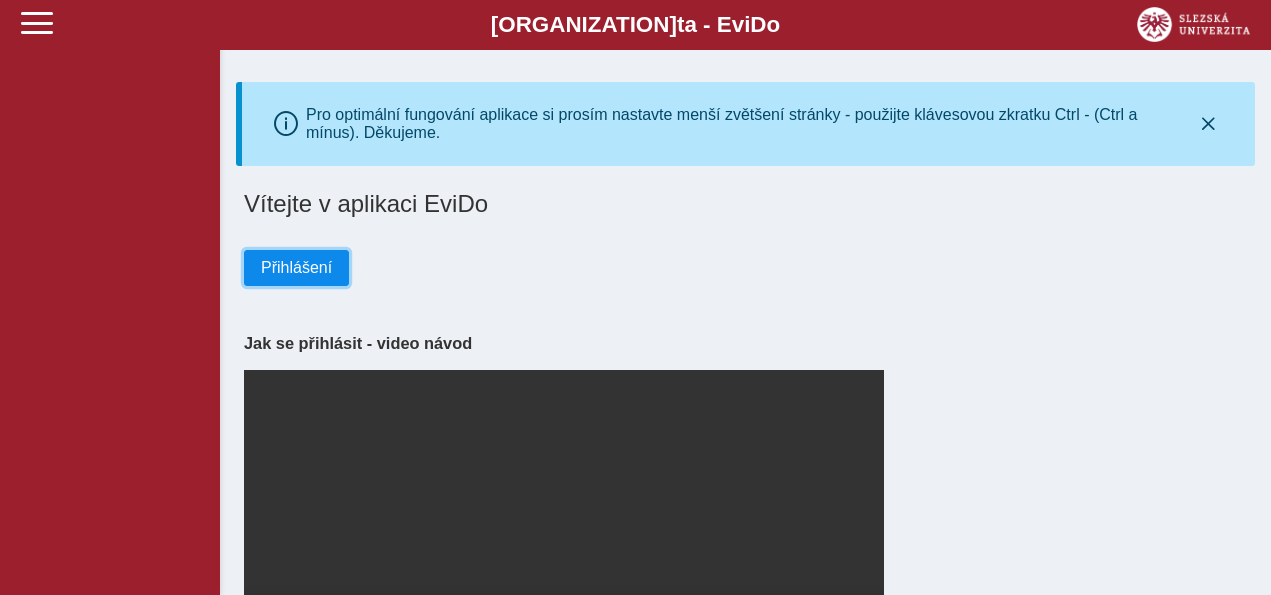 click on "Přihlášení" at bounding box center (296, 268) 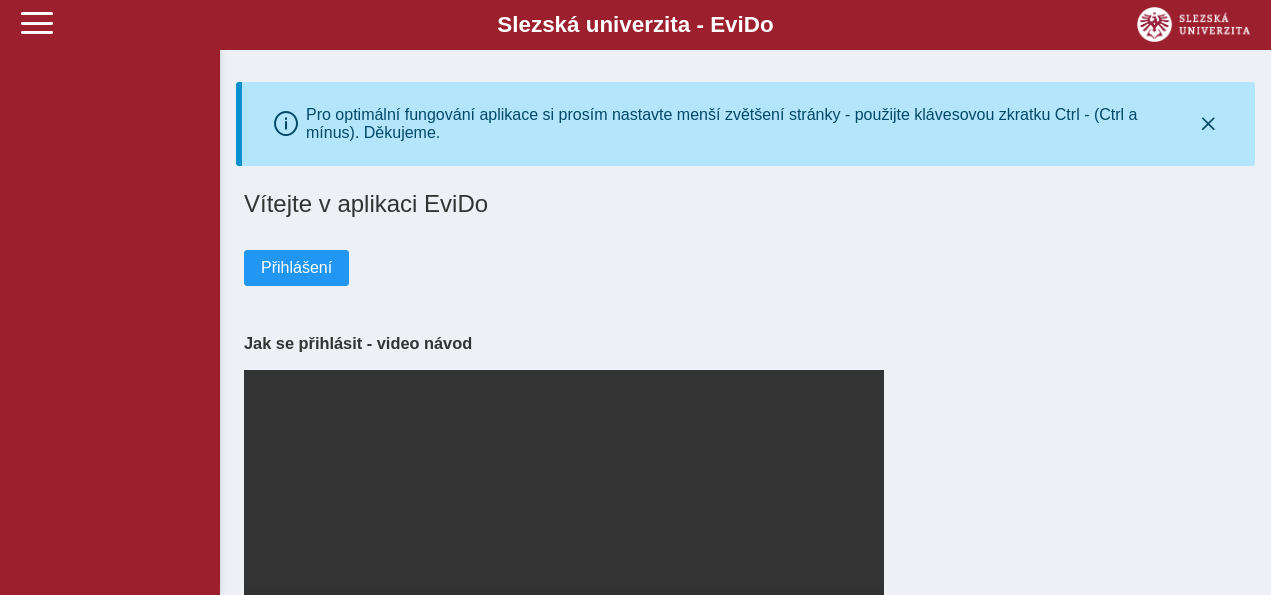 scroll, scrollTop: 0, scrollLeft: 0, axis: both 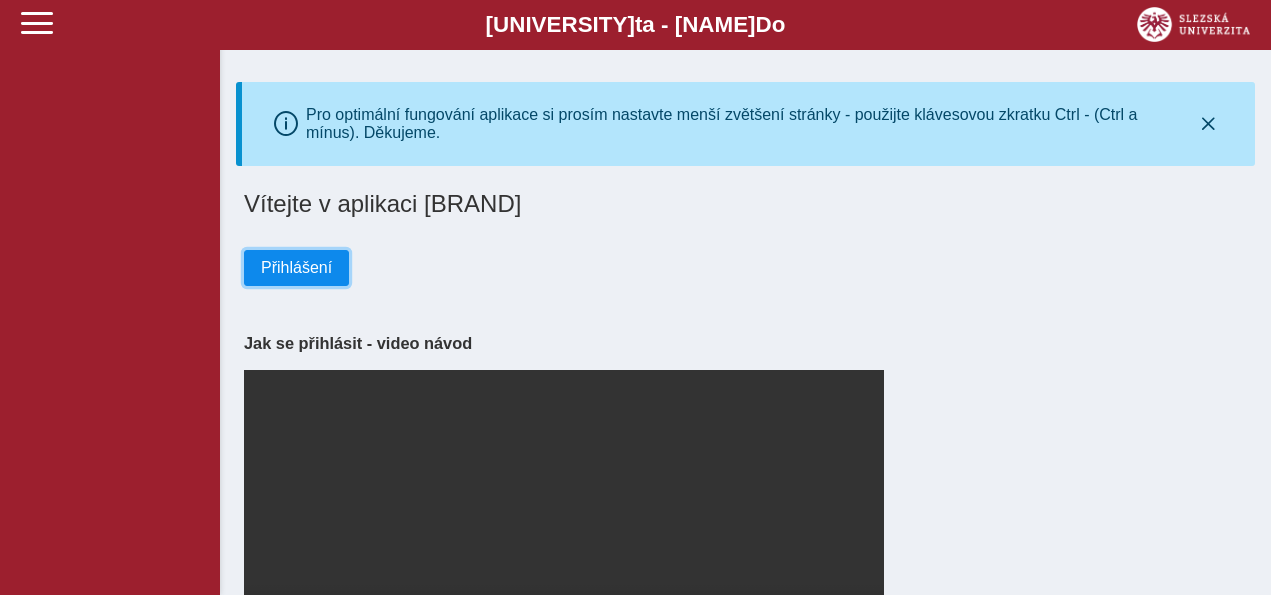 click on "Přihlášení" at bounding box center (296, 268) 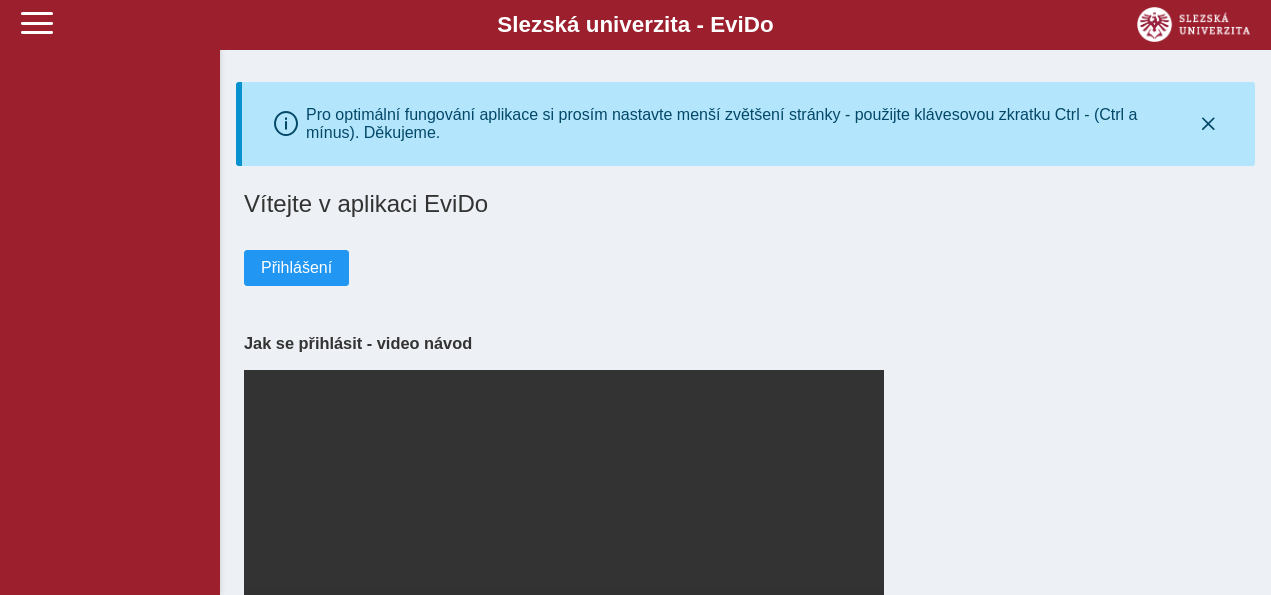 scroll, scrollTop: 0, scrollLeft: 0, axis: both 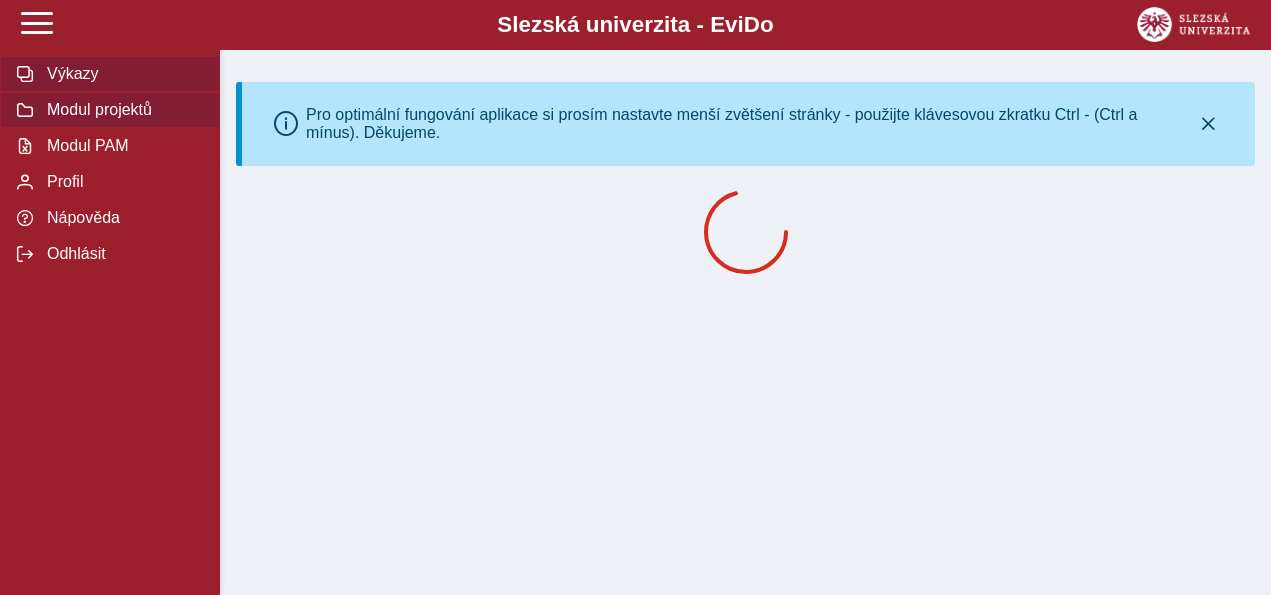click on "Modul projektů" at bounding box center [122, 74] 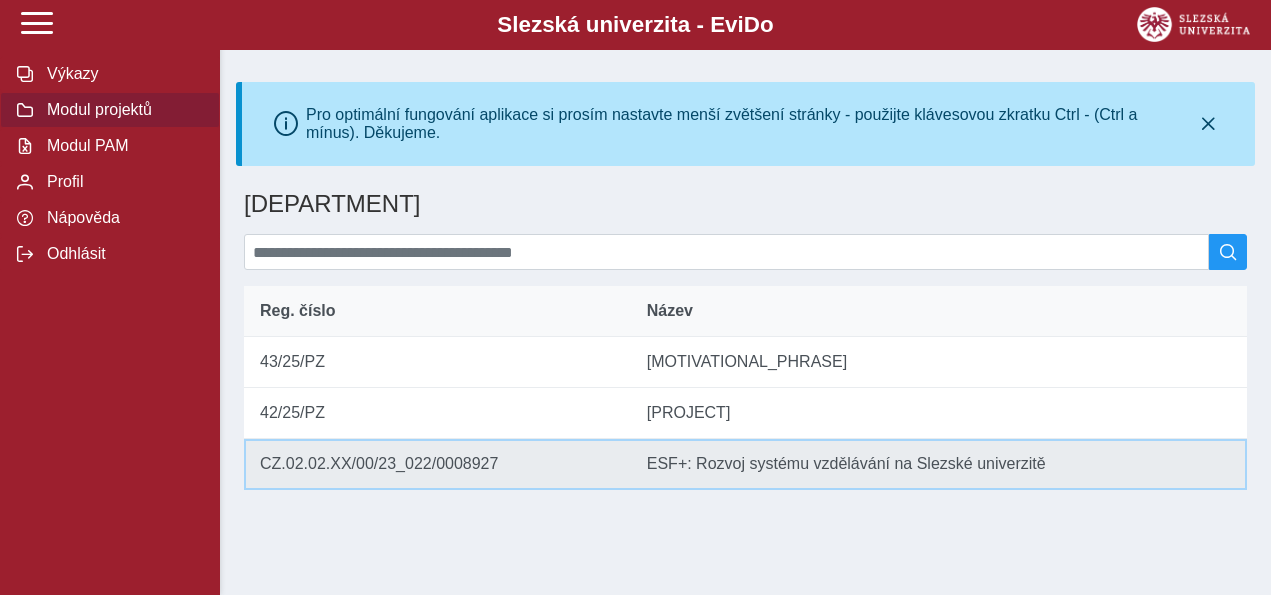 click on "Název ESF+: Rozvoj systému vzdělávání na Slezské univerzitě" at bounding box center (939, 362) 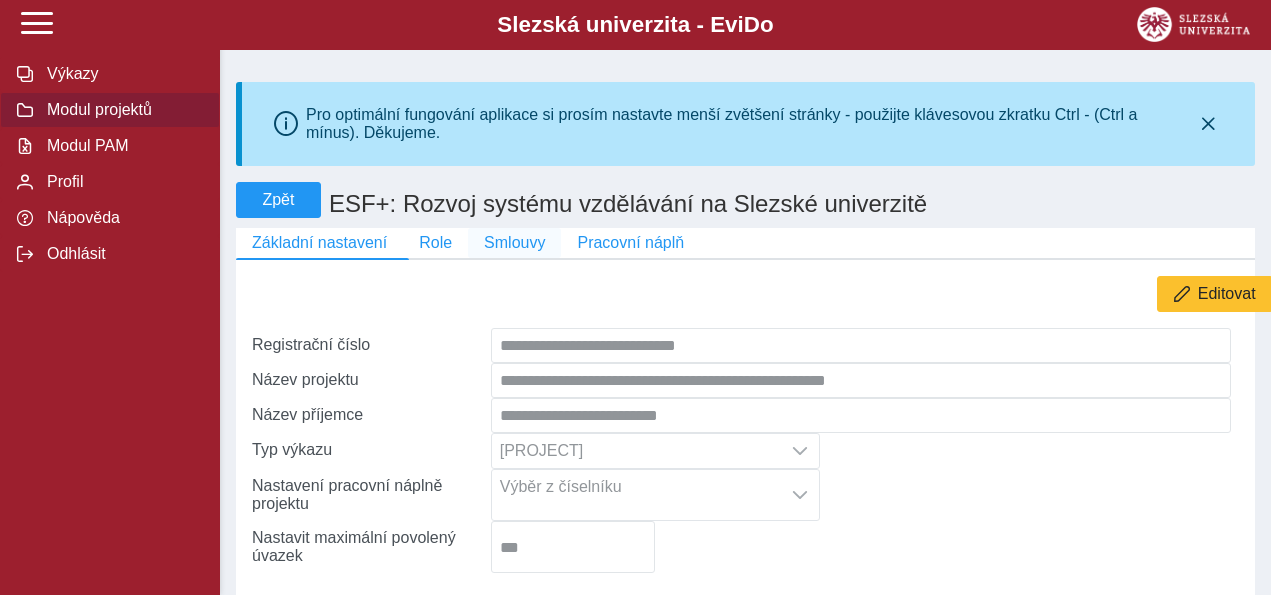 click on "Smlouvy" at bounding box center (435, 243) 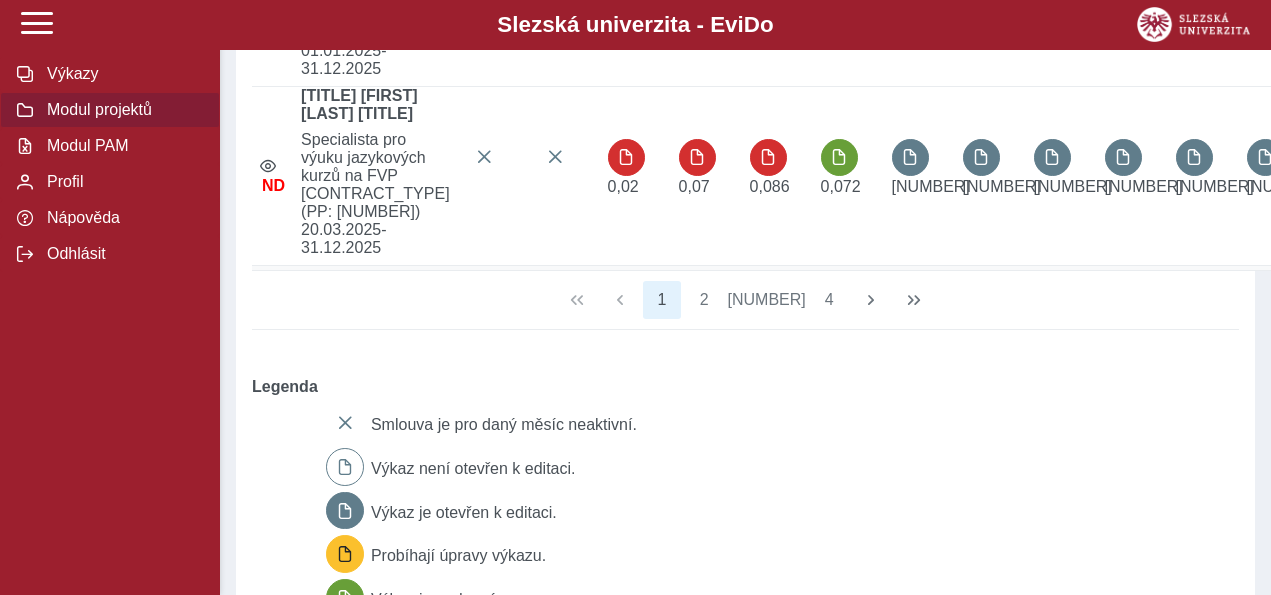 scroll, scrollTop: 1005, scrollLeft: 0, axis: vertical 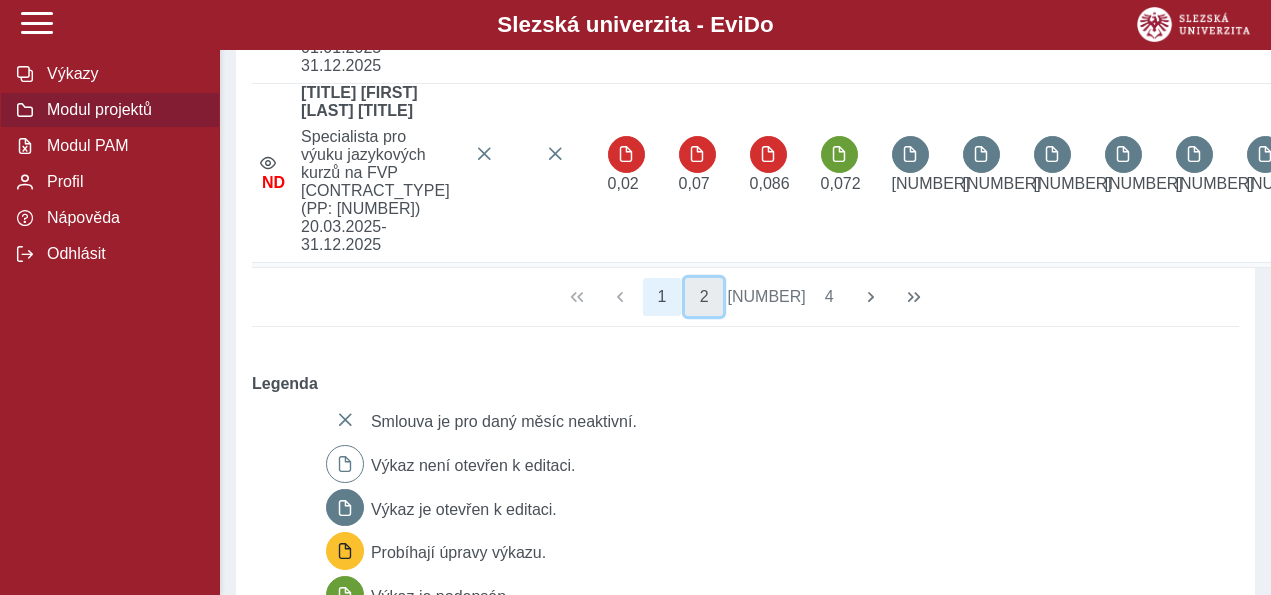 click on "2" at bounding box center (704, 297) 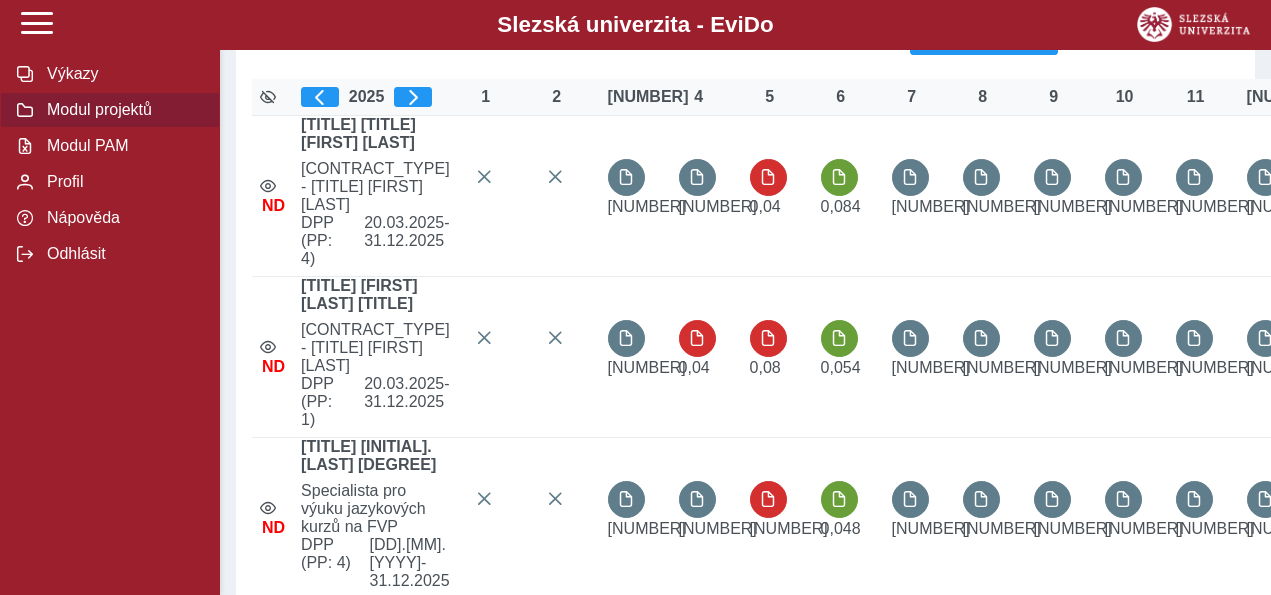 scroll, scrollTop: 277, scrollLeft: 0, axis: vertical 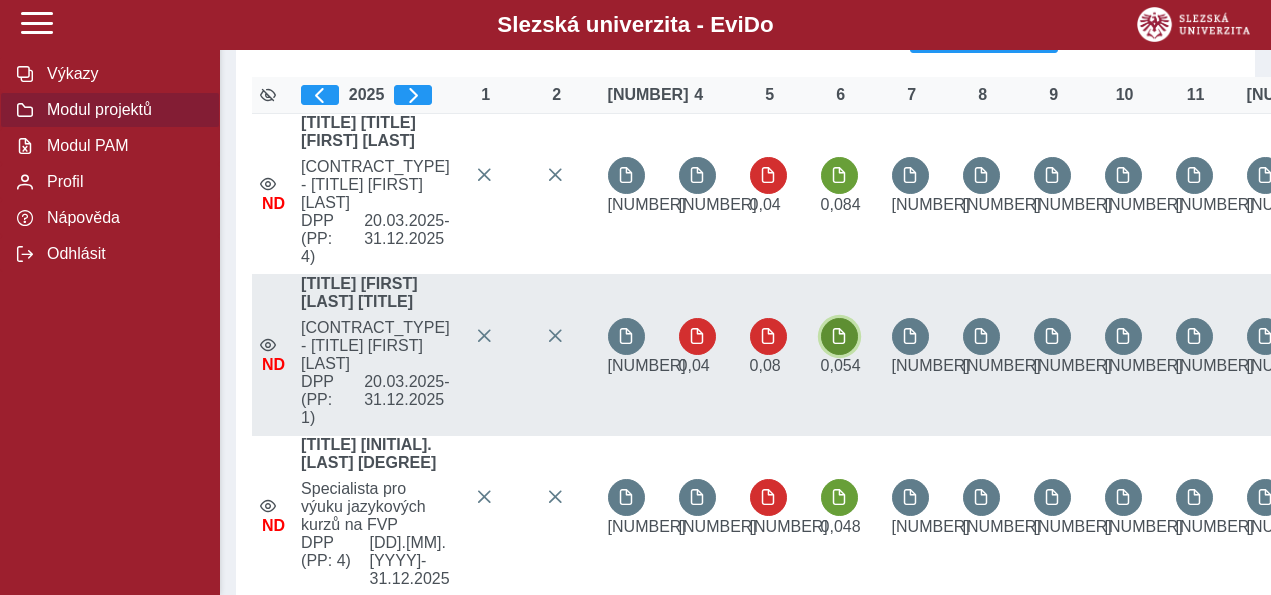 click at bounding box center [839, 175] 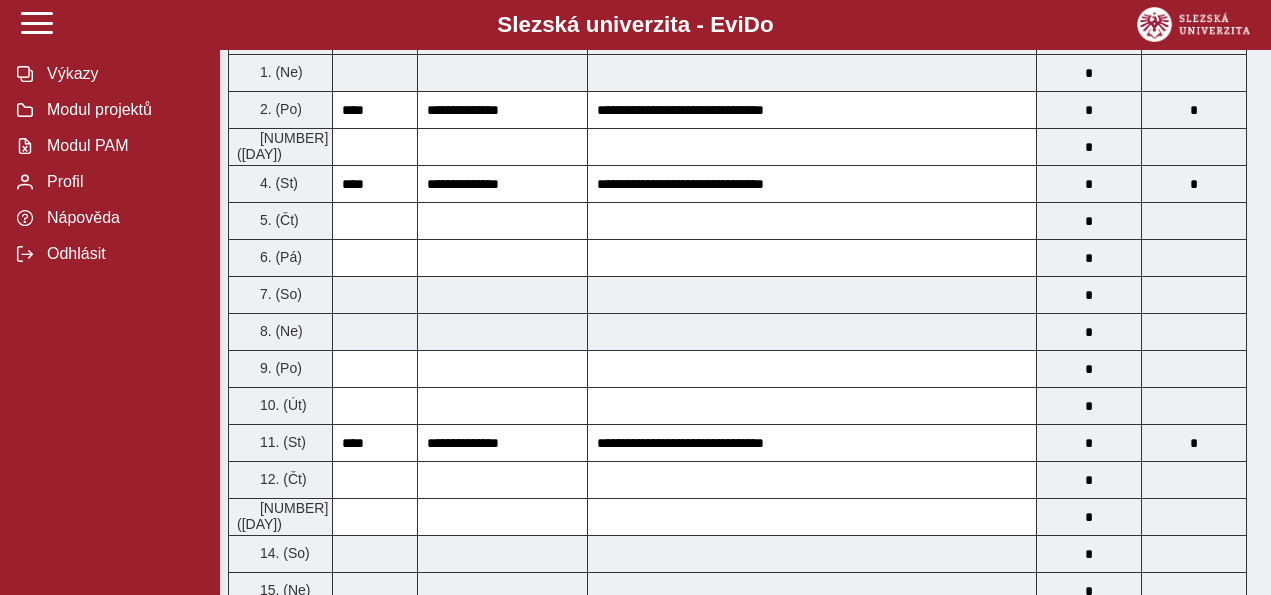scroll, scrollTop: 0, scrollLeft: 0, axis: both 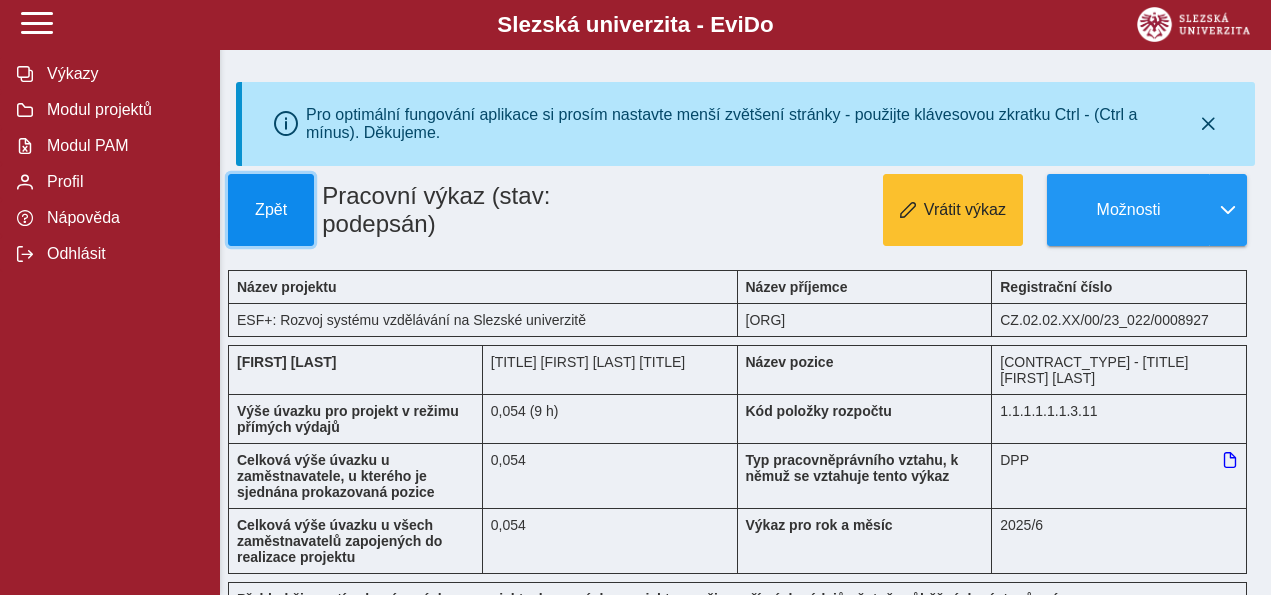 click on "Zpět" at bounding box center [271, 210] 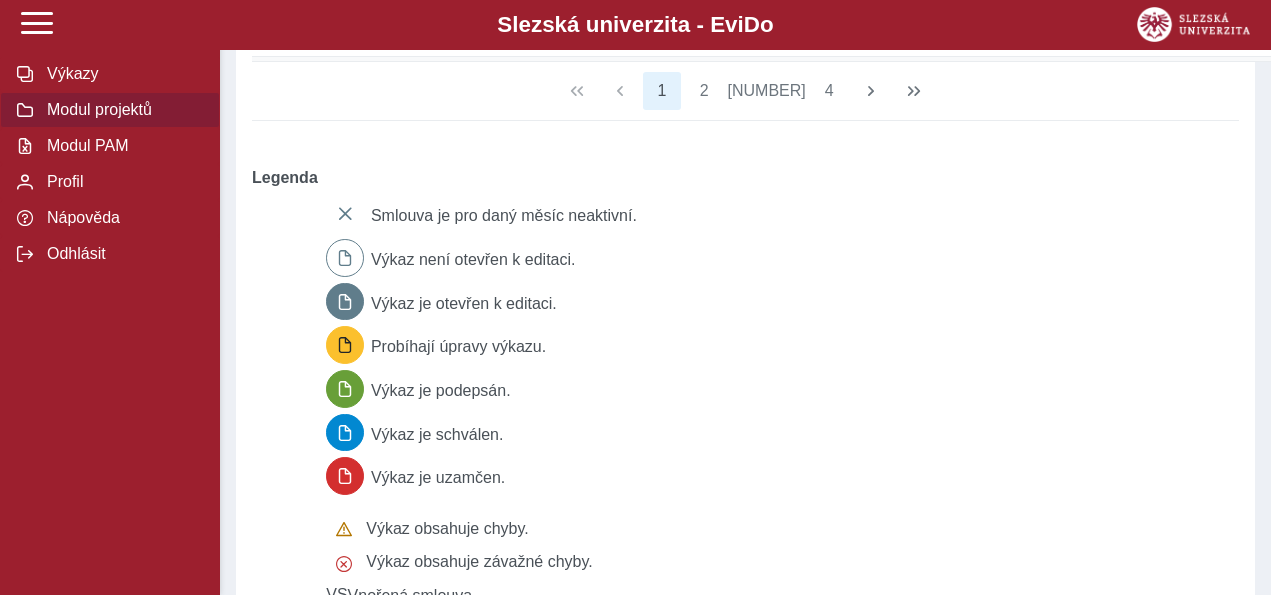 scroll, scrollTop: 1229, scrollLeft: 0, axis: vertical 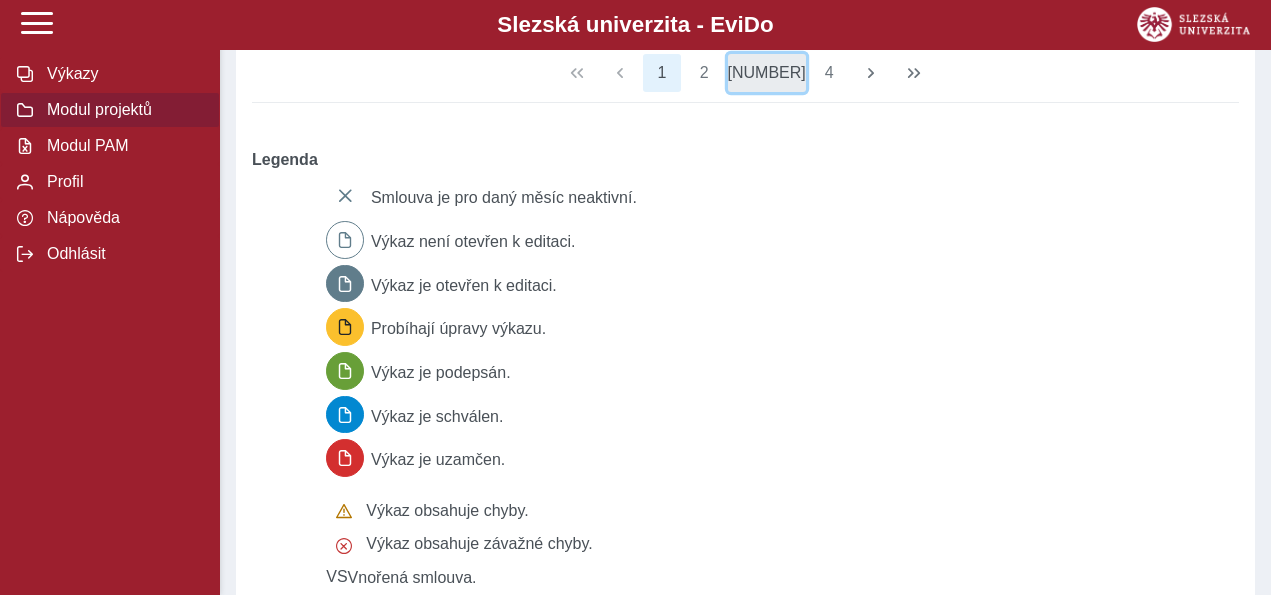 click on "[NUMBER]" at bounding box center [767, 73] 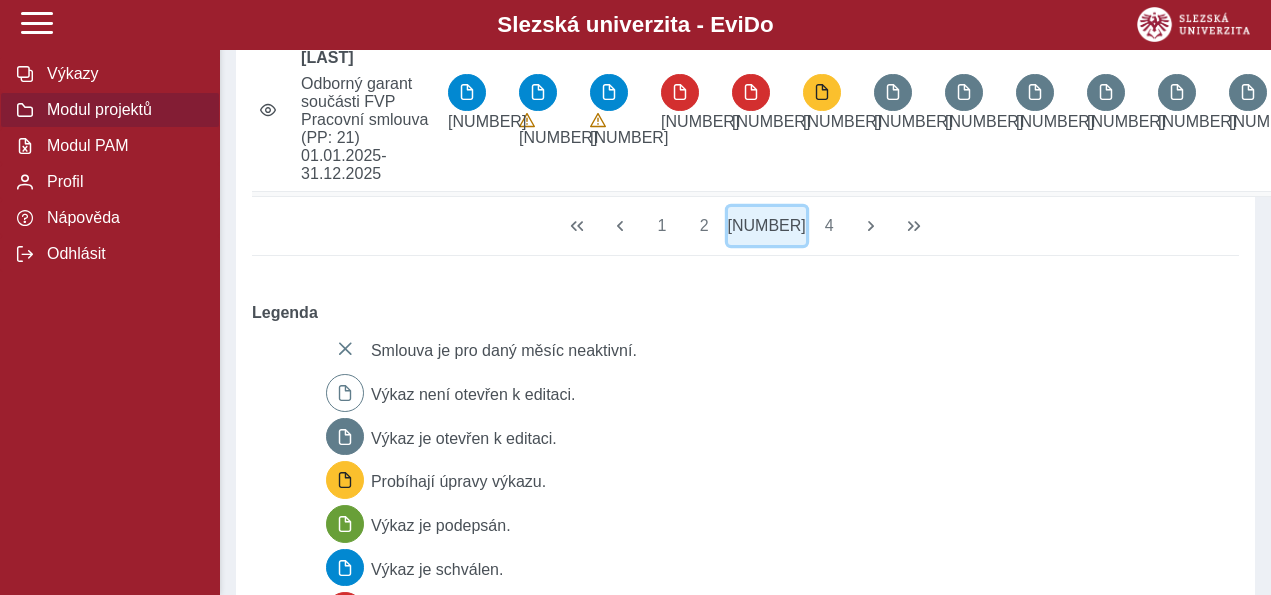 scroll, scrollTop: 1080, scrollLeft: 0, axis: vertical 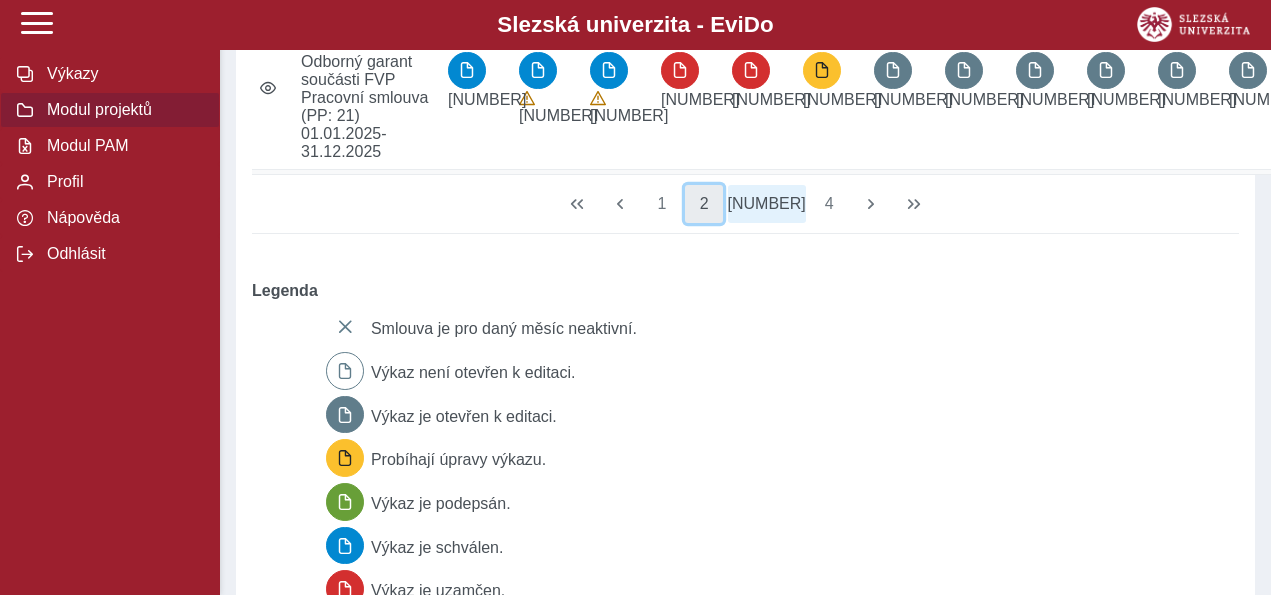 click on "2" at bounding box center [704, 204] 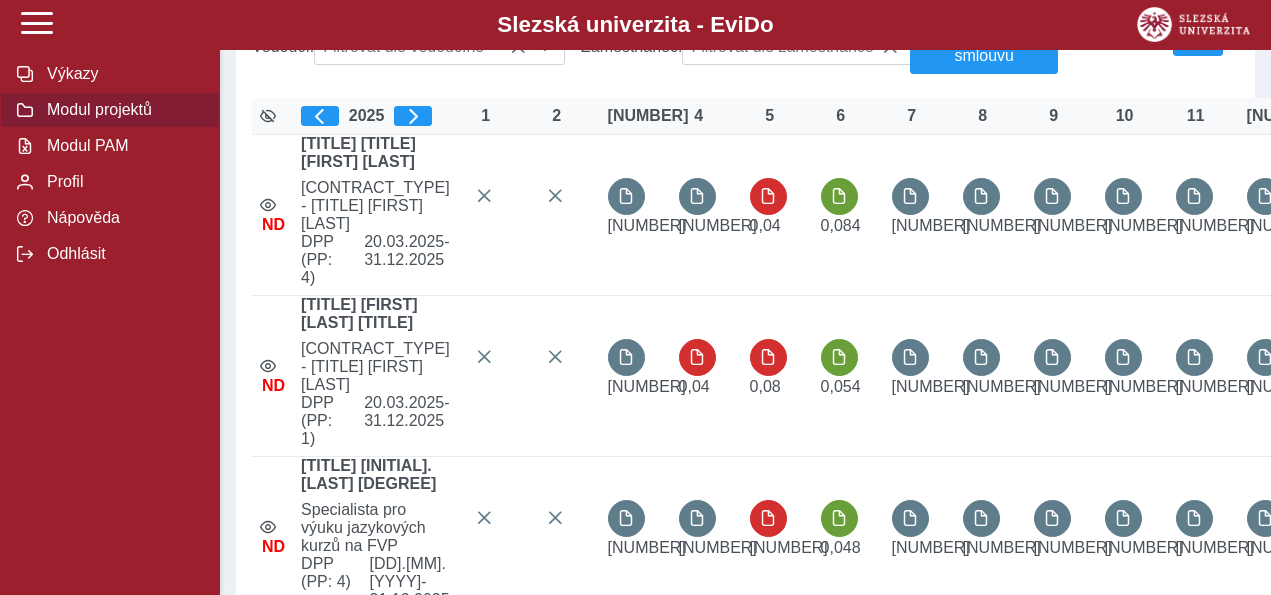 scroll, scrollTop: 253, scrollLeft: 0, axis: vertical 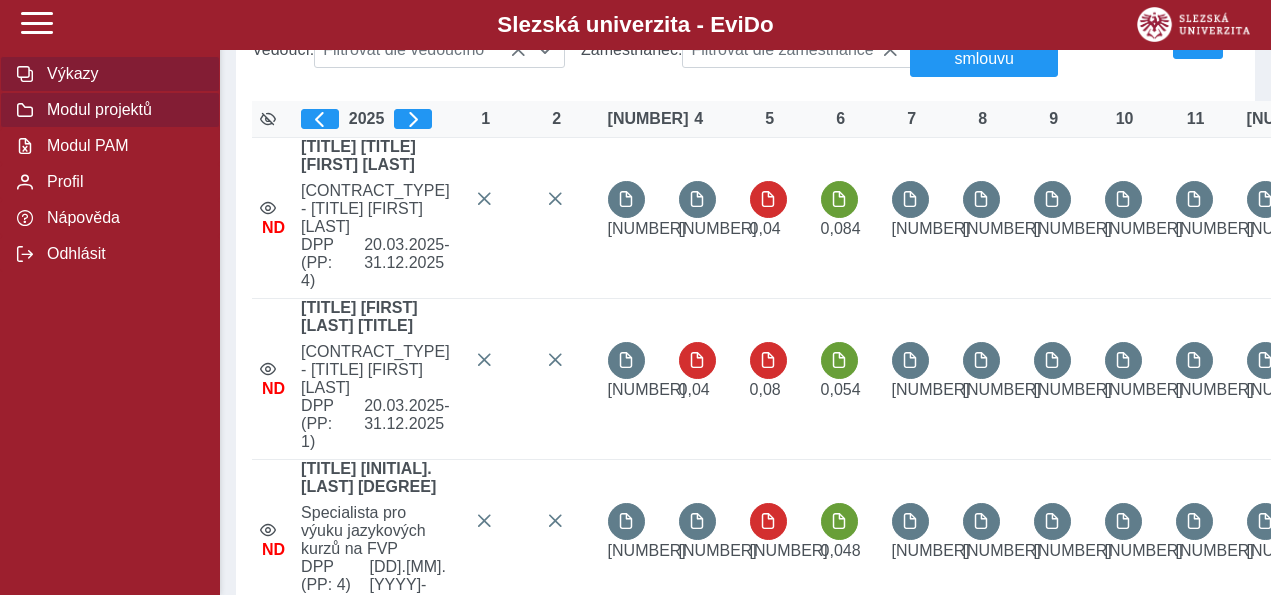 click on "Výkazy" at bounding box center (122, 74) 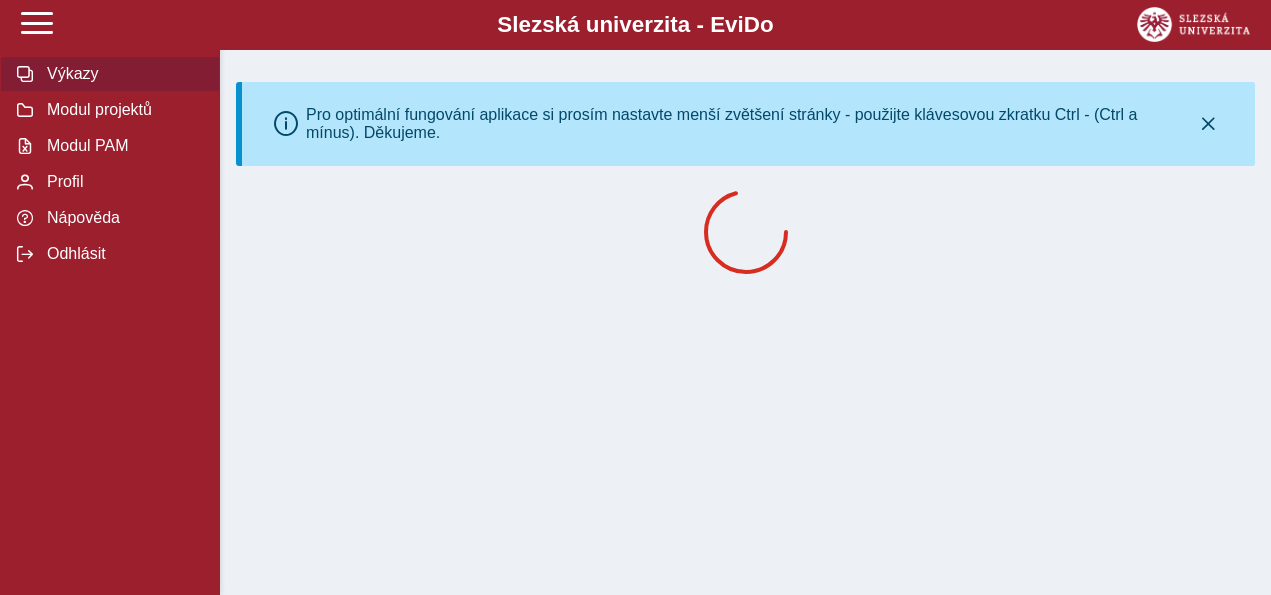 scroll, scrollTop: 0, scrollLeft: 0, axis: both 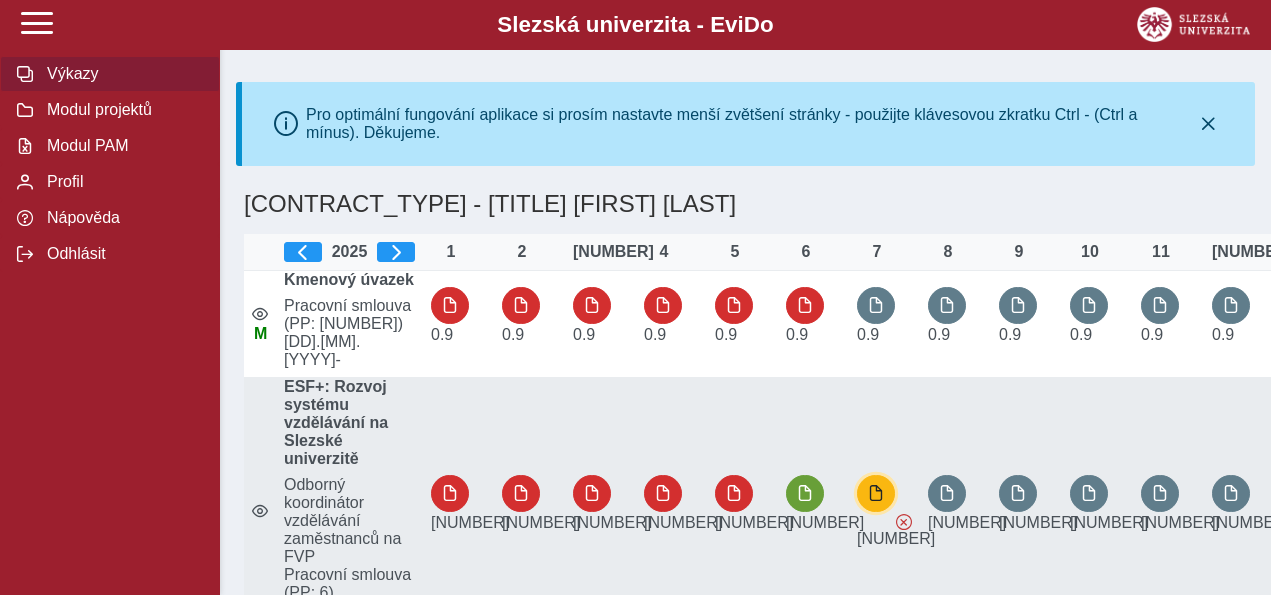 click at bounding box center (876, 493) 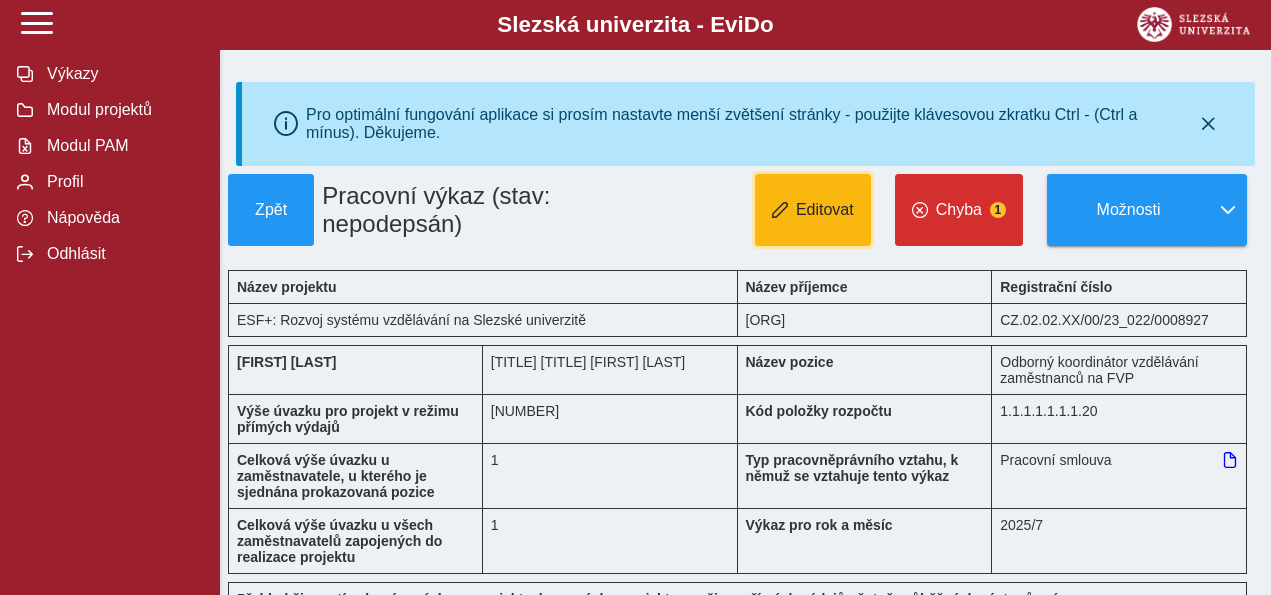 click on "Editovat" at bounding box center (825, 210) 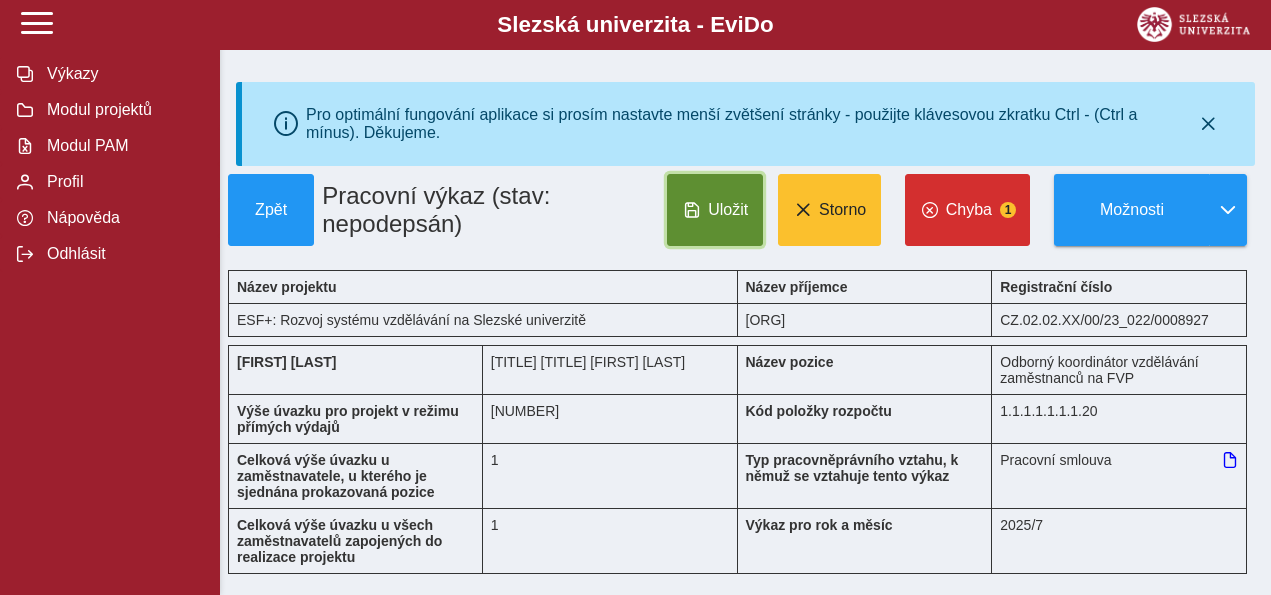 click on "Uložit" at bounding box center [728, 210] 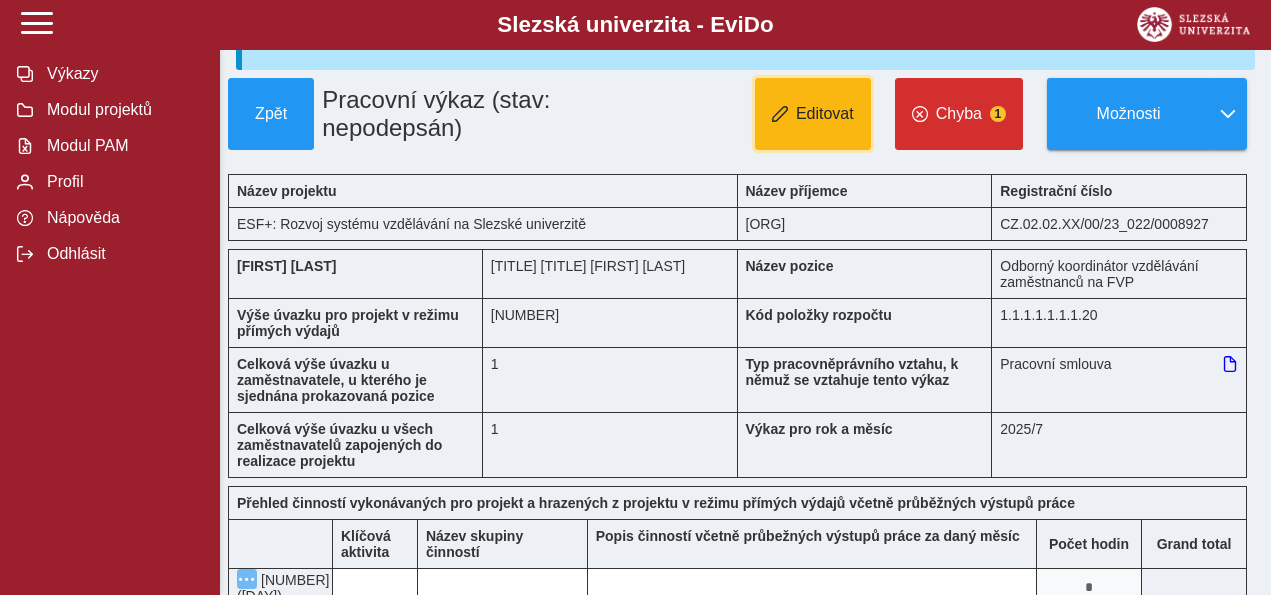 scroll, scrollTop: 0, scrollLeft: 0, axis: both 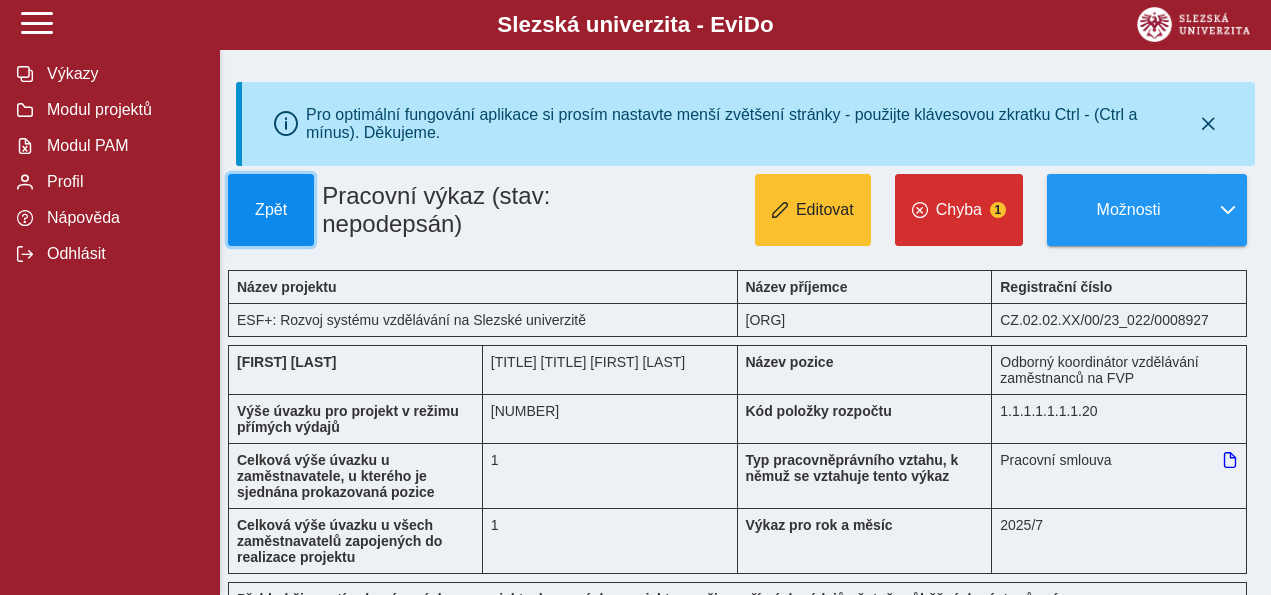 click on "Zpět" at bounding box center (271, 210) 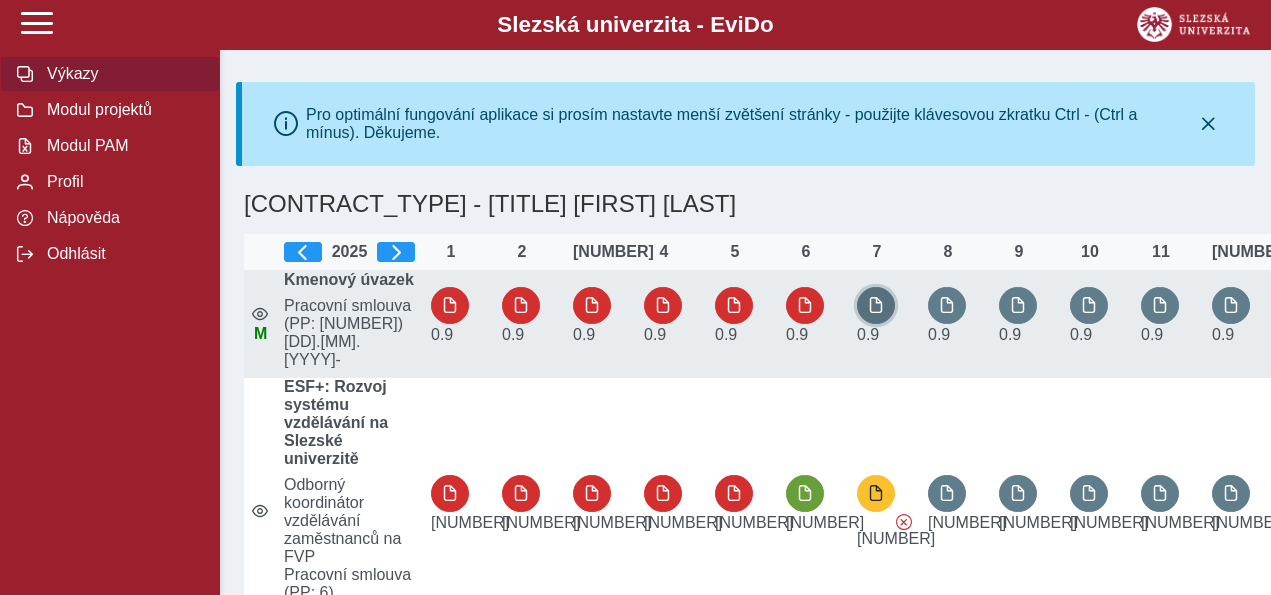 click at bounding box center (876, 305) 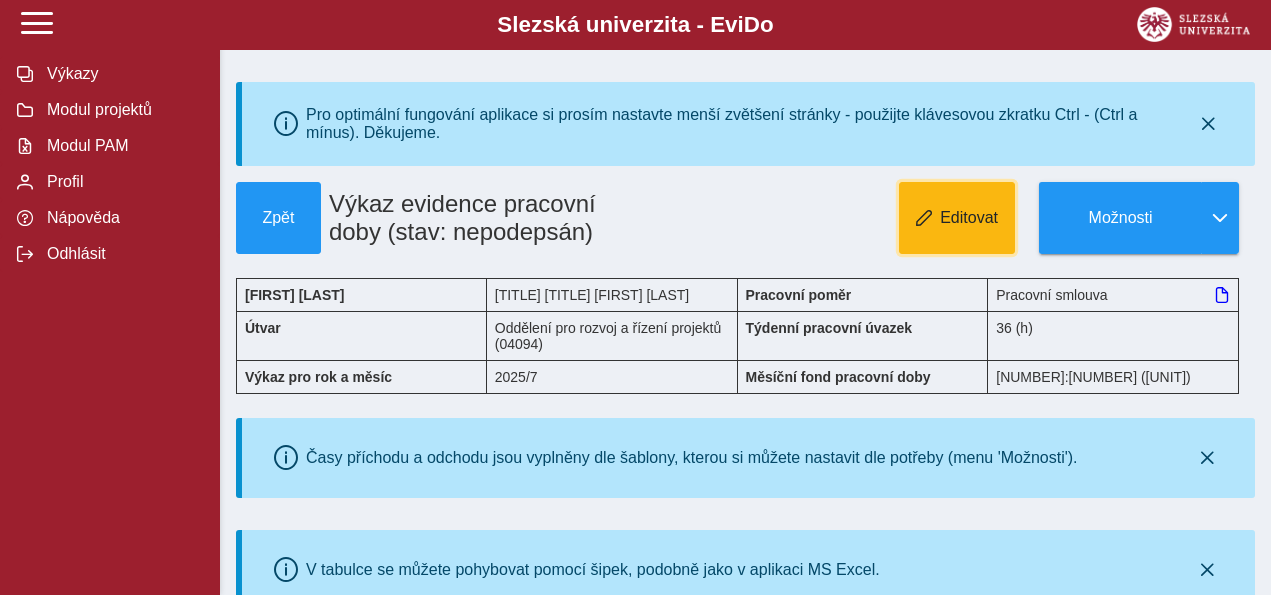 click on "Editovat" at bounding box center (957, 218) 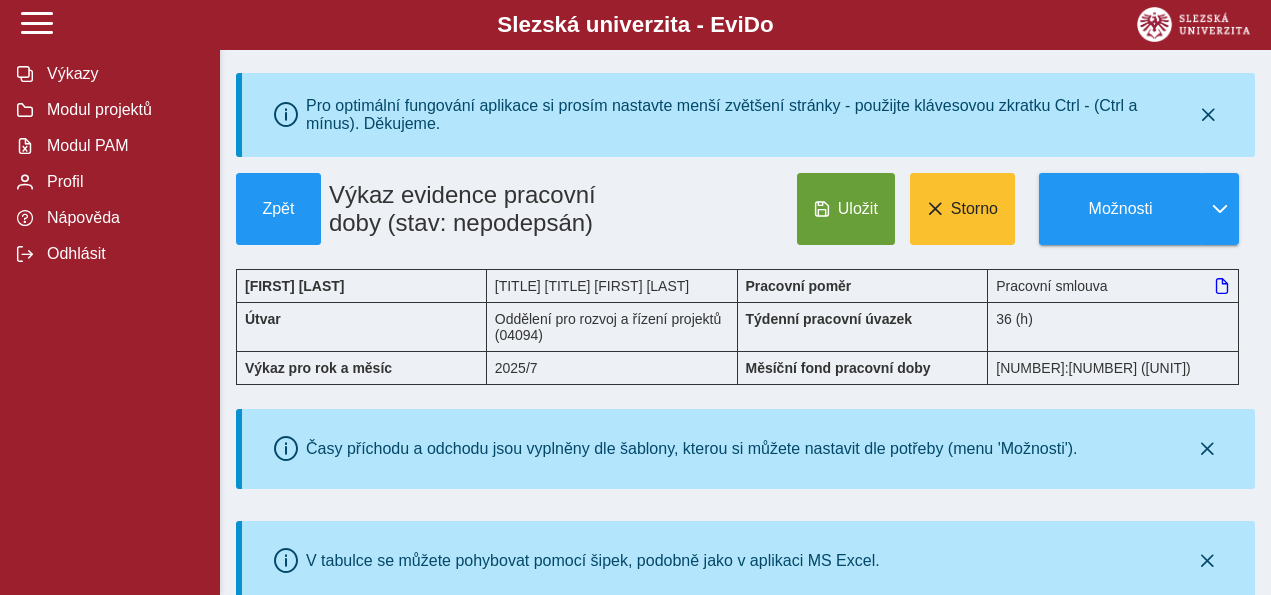 scroll, scrollTop: 0, scrollLeft: 0, axis: both 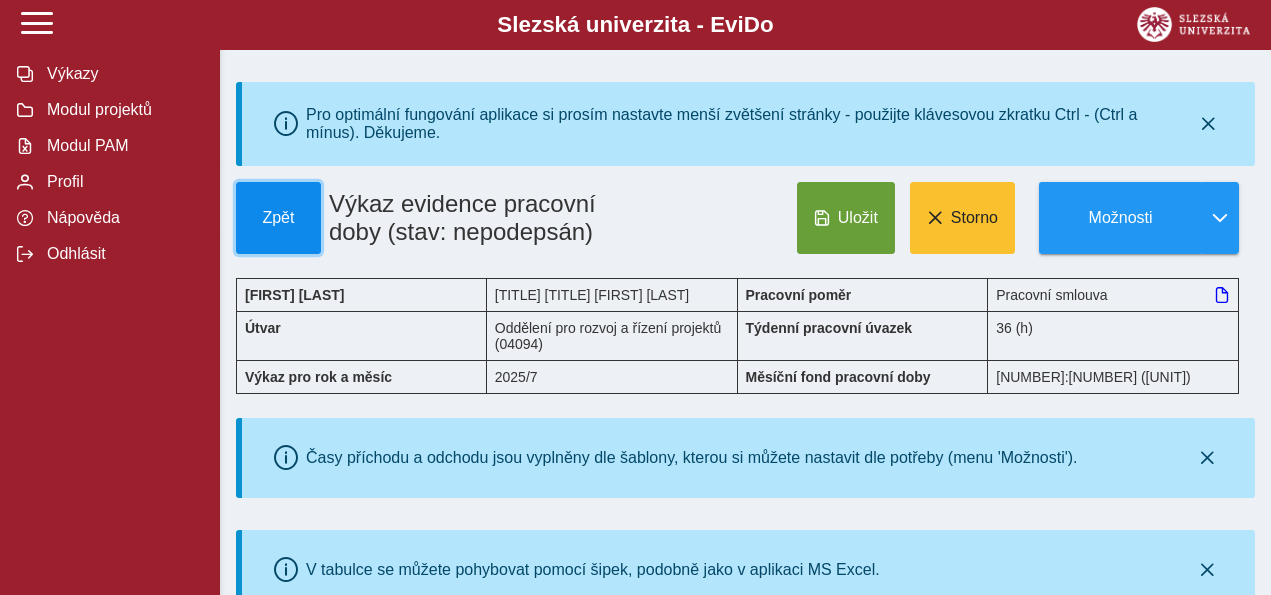 click on "Zpět" at bounding box center (278, 218) 